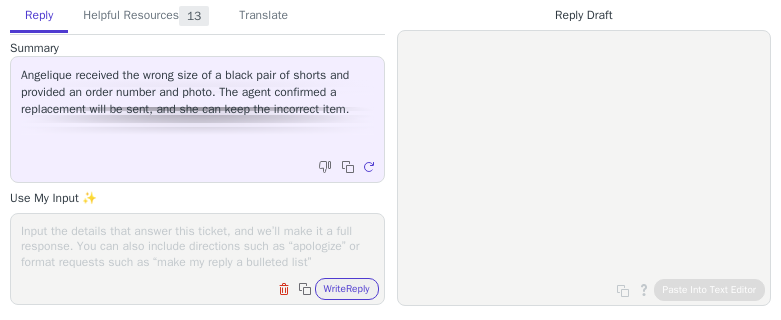 scroll, scrollTop: 0, scrollLeft: 0, axis: both 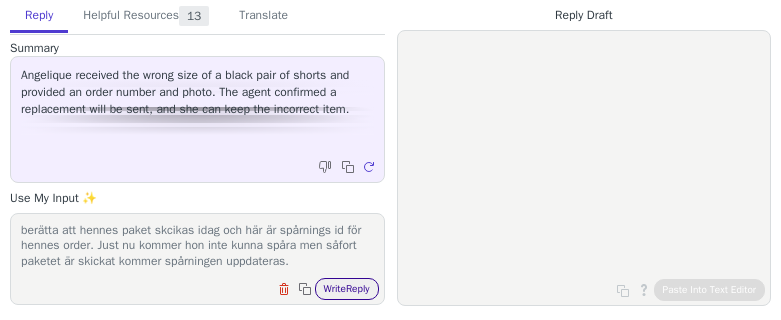 type on "berätta att hennes paket skcikas idag och här är spårnings id för hennes order. Just nu kommer hon inte kunna spåra men såfort paketet är skickat kommer spårningen uppdateras." 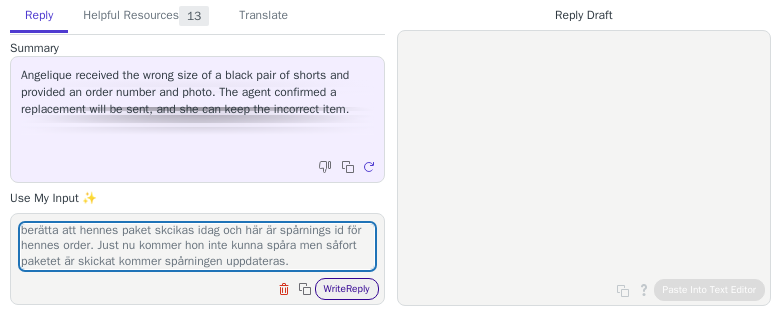 click on "Write  Reply" at bounding box center (347, 289) 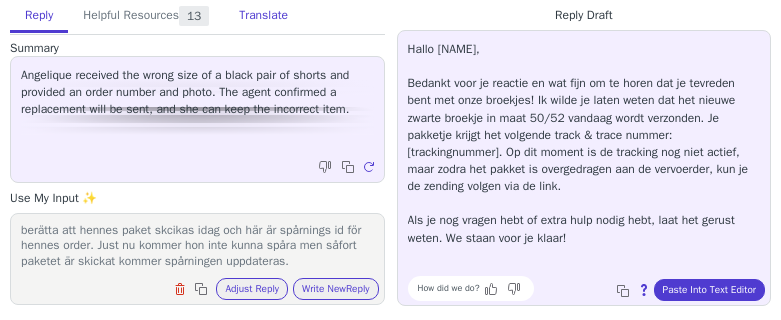 click on "Translate" at bounding box center (263, 16) 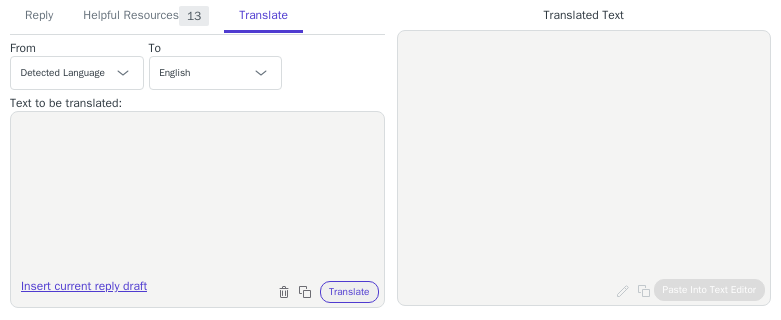 click on "Insert current reply draft" at bounding box center (84, 290) 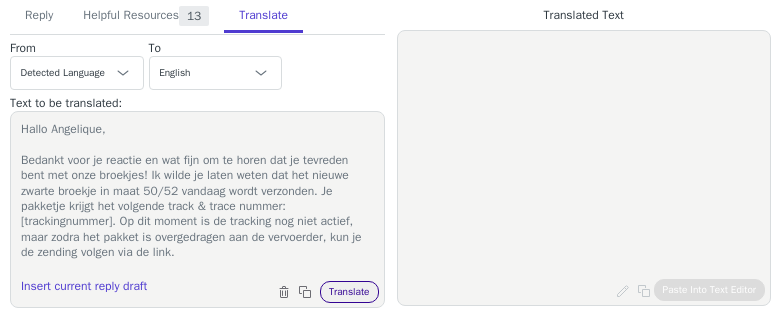 click on "Translate" at bounding box center (349, 292) 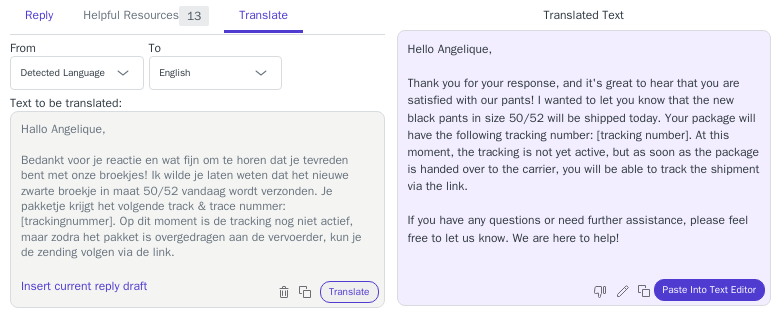 click on "Reply" at bounding box center (39, 16) 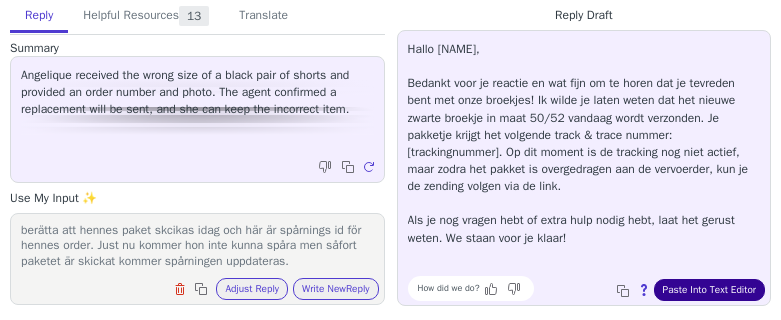 click on "Paste Into Text Editor" at bounding box center (709, 290) 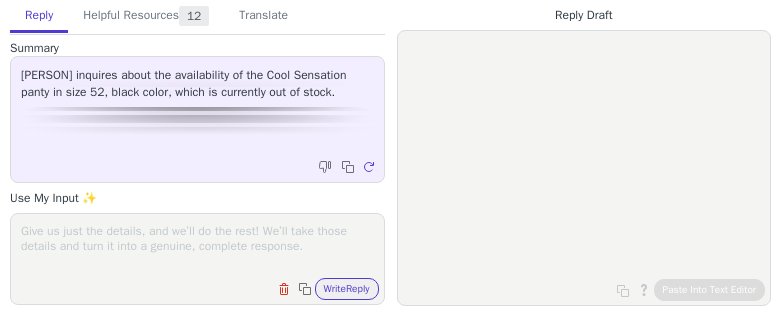 scroll, scrollTop: 0, scrollLeft: 0, axis: both 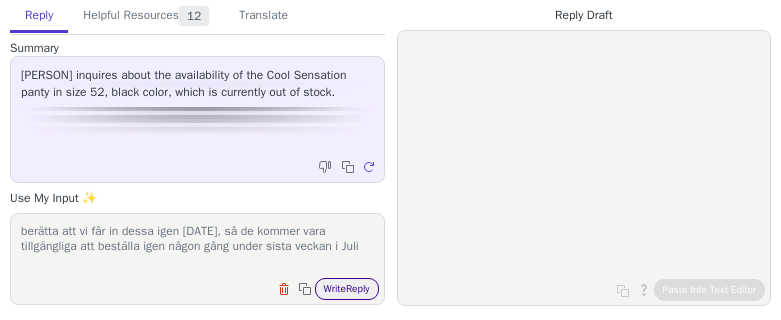 type on "berätta att vi får in dessa igen [DATE], så de kommer vara tillgängliga att beställa igen någon gång under sista veckan i Juli" 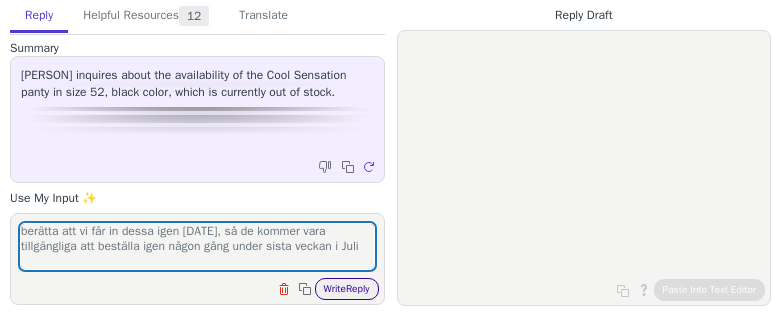 click on "Write  Reply" at bounding box center (347, 289) 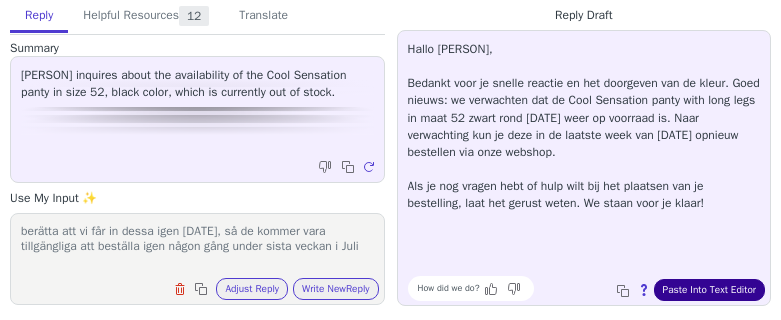 click on "Paste Into Text Editor" at bounding box center (709, 290) 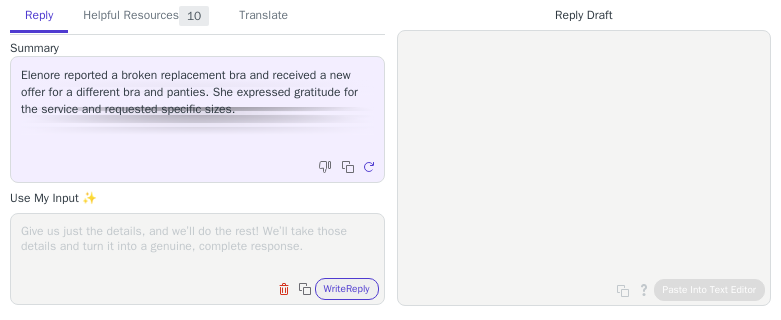 scroll, scrollTop: 0, scrollLeft: 0, axis: both 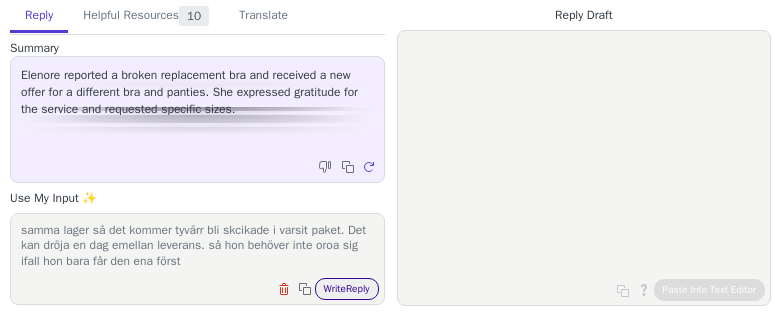 type on "bekräfta till kunden att passar de inte är det bara att höra av sig så hjälper vi henne. bh och trosorna finns tyvärr inte tillgängliga på samma lager så det kommer tyvärr bli skcikade i varsit paket. Det kan dröja en dag emellan leverans. så hon behöver inte oroa sig ifall hon bara får den ena först" 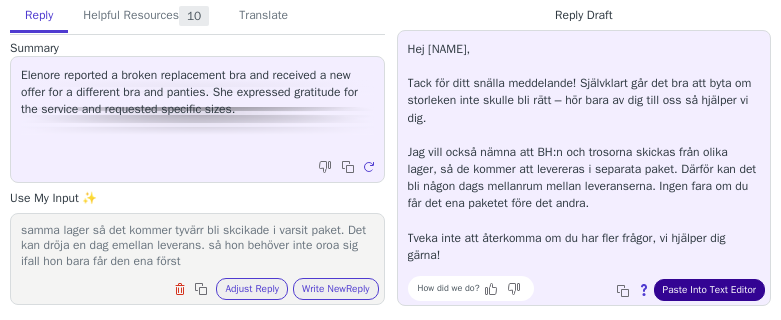 click on "Paste Into Text Editor" at bounding box center [709, 290] 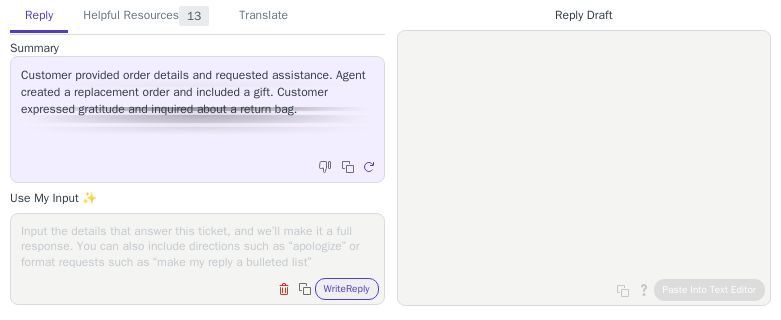 scroll, scrollTop: 0, scrollLeft: 0, axis: both 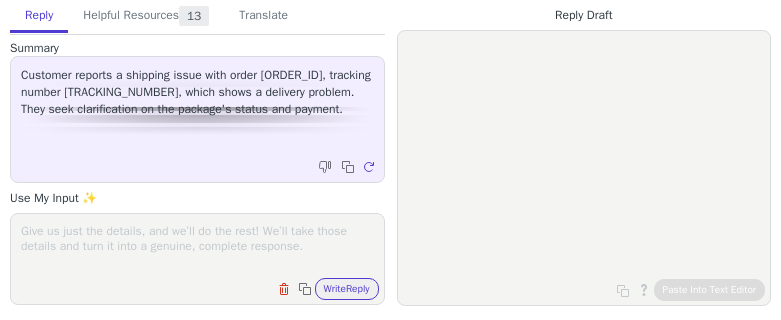 click on "Customer reports a shipping issue with order [ORDER_ID], tracking number [TRACKING_NUMBER], which shows a delivery problem. They seek clarification on the package's status and payment." at bounding box center (197, 92) 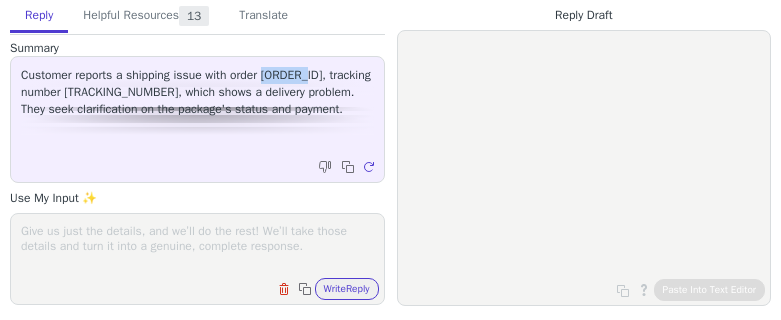 click on "Customer reports a shipping issue with order 7614931, tracking number LF095786749FR, which shows a delivery problem. They seek clarification on the package's status and payment." at bounding box center [197, 92] 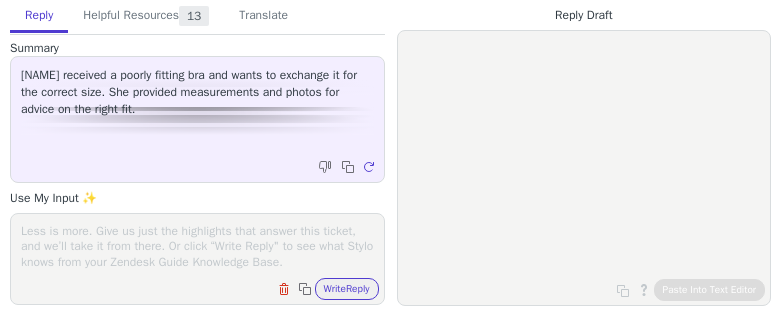 scroll, scrollTop: 0, scrollLeft: 0, axis: both 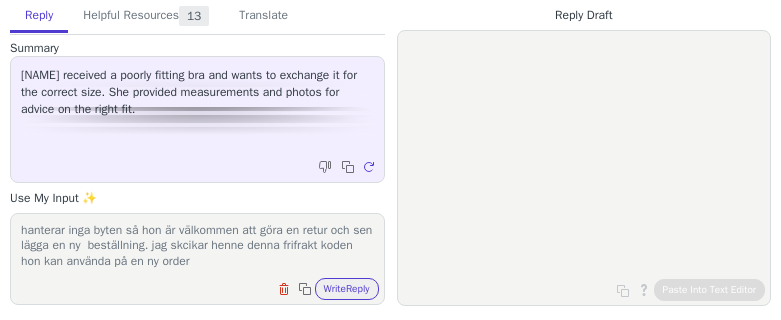 paste on "Free shipping: [CODE]" 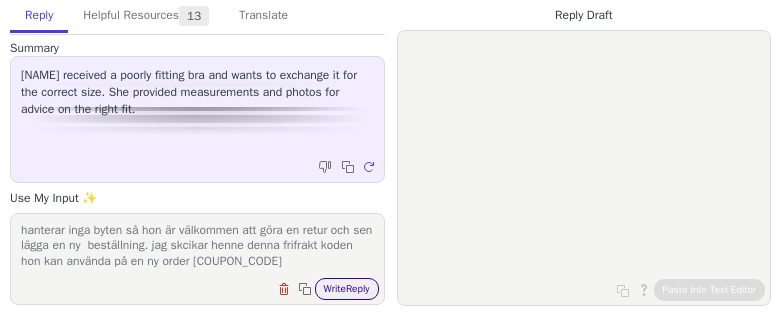 type on "rekomenderat att men hennes mått och med storleken hon har provat rekommenderar jag henne storlek 90 I. Berätta att vi hanterar inga byten så hon är välkommen att göra en retur och sen lägga en ny  beställning. jag skcikar henne denna frifrakt koden hon kan använda på en ny order [COUPON_CODE]" 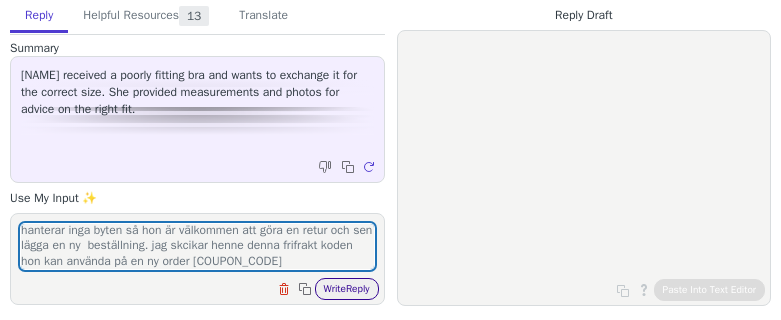 click on "Write  Reply" at bounding box center (347, 289) 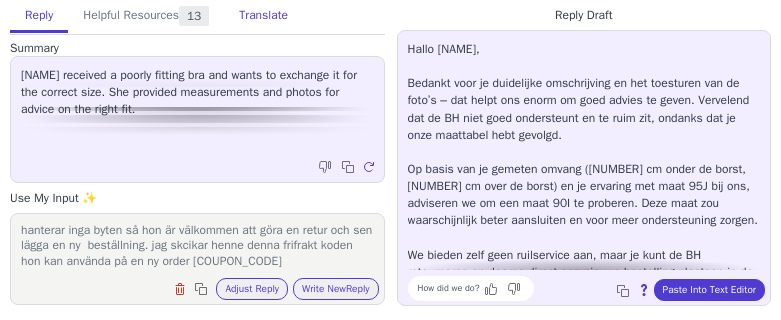 click on "Translate" at bounding box center [263, 16] 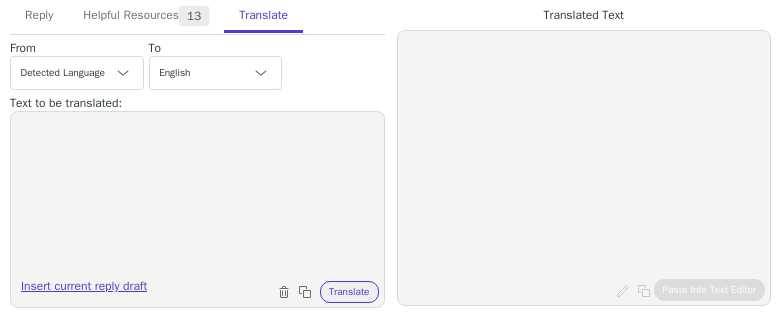 click on "Insert current reply draft" at bounding box center (84, 290) 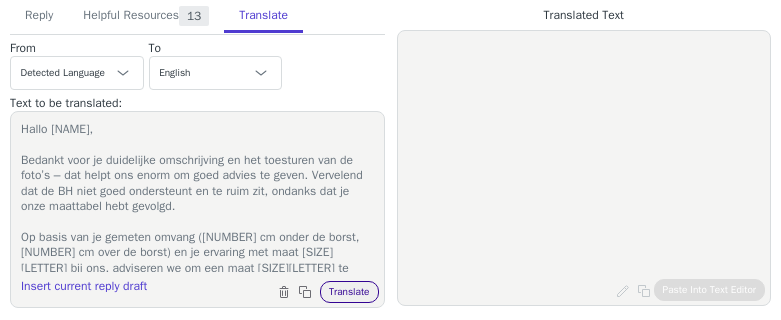 click on "Translate" at bounding box center [349, 292] 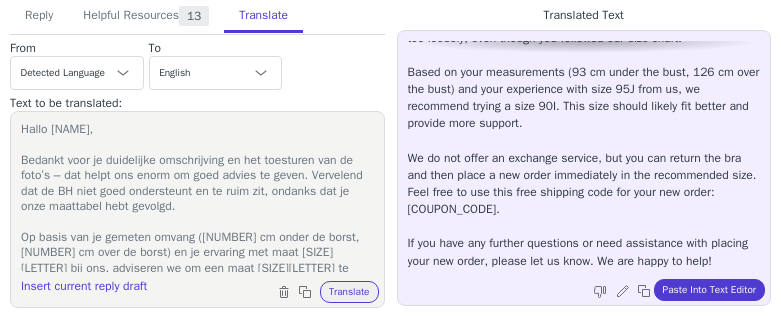 scroll, scrollTop: 130, scrollLeft: 0, axis: vertical 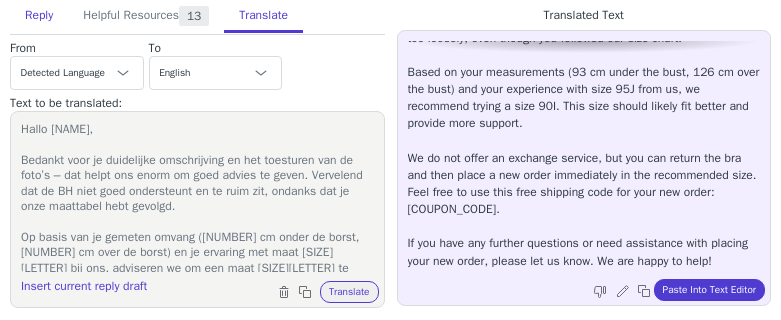 click on "Reply" at bounding box center [39, 16] 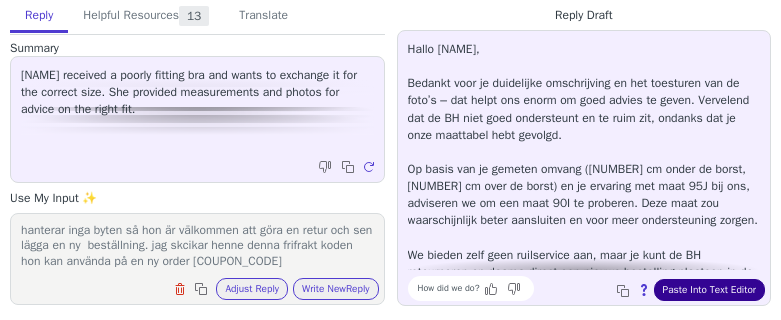 click on "Paste Into Text Editor" at bounding box center (709, 290) 